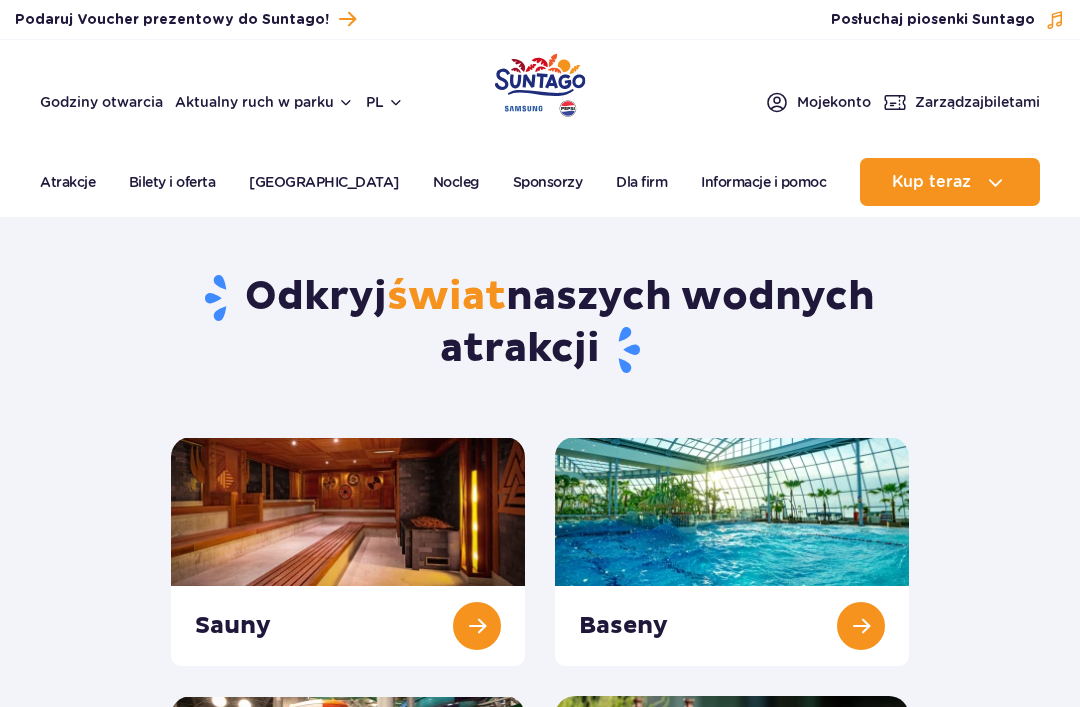 scroll, scrollTop: 1, scrollLeft: 0, axis: vertical 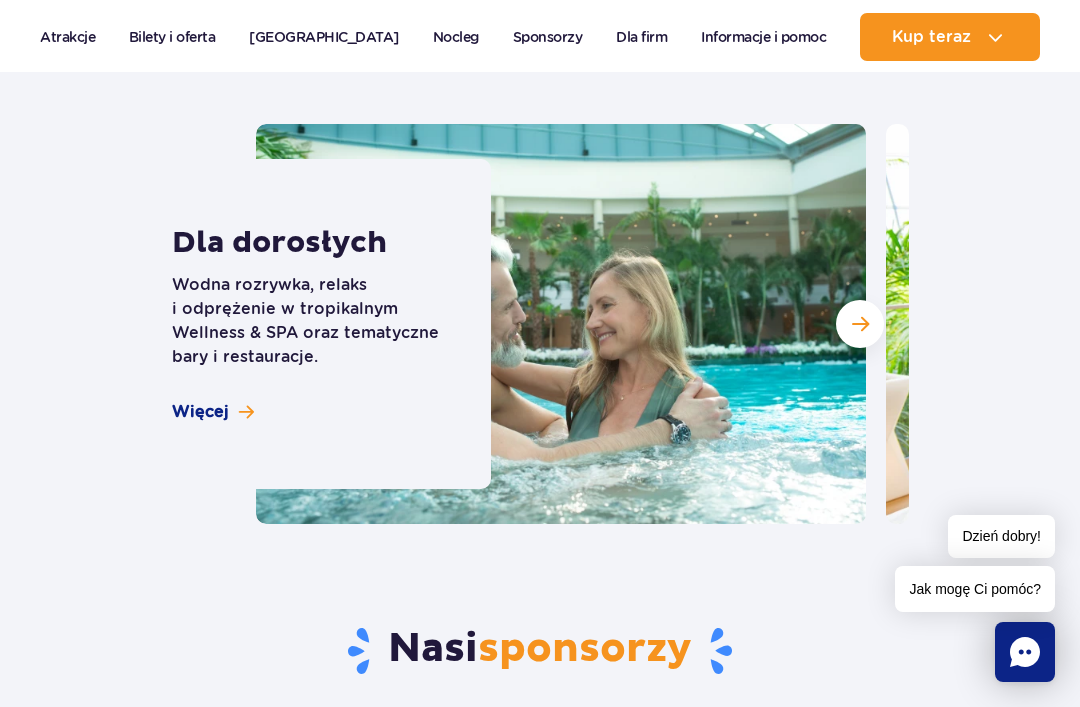 click at bounding box center [860, 324] 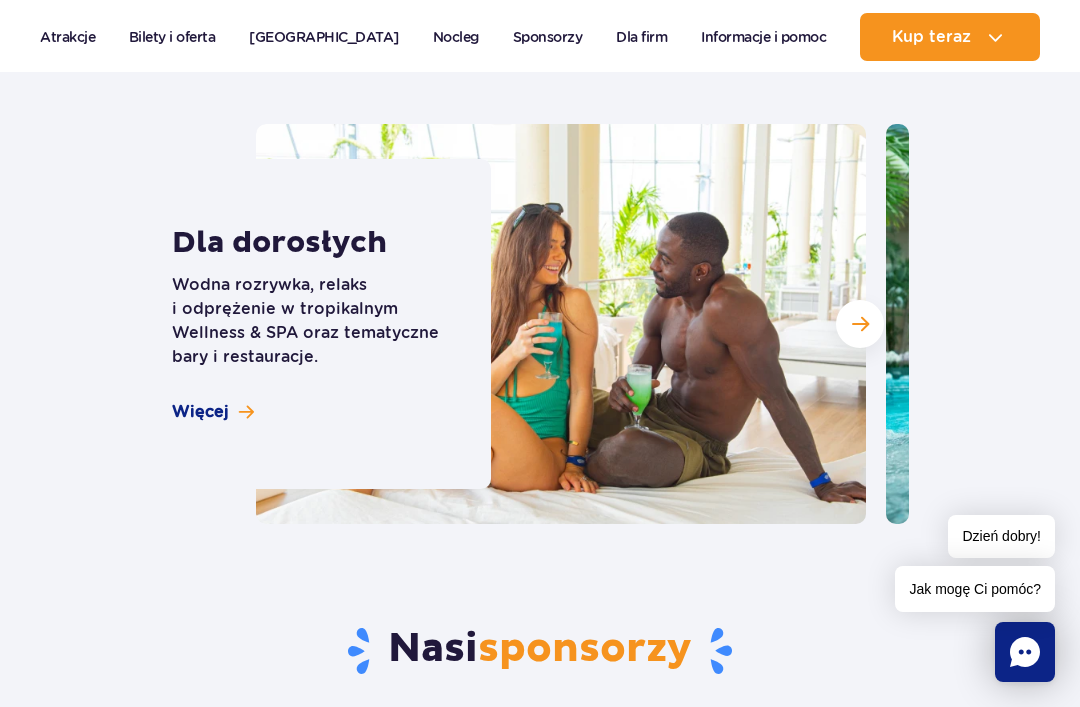 click at bounding box center (860, 324) 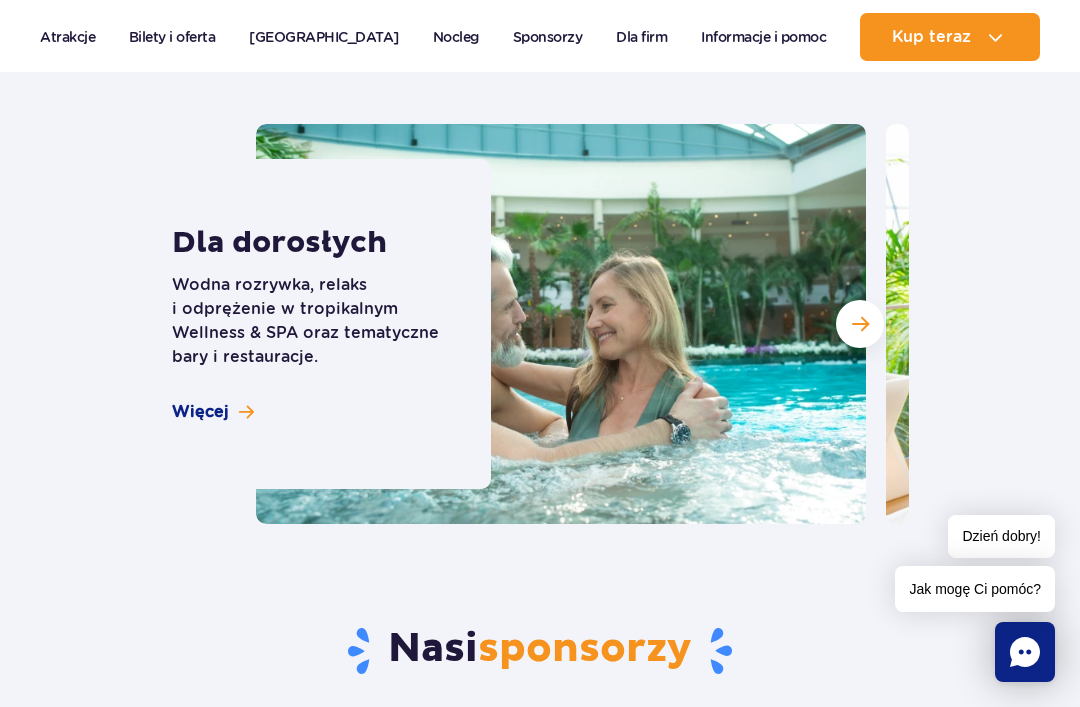 click at bounding box center [860, 324] 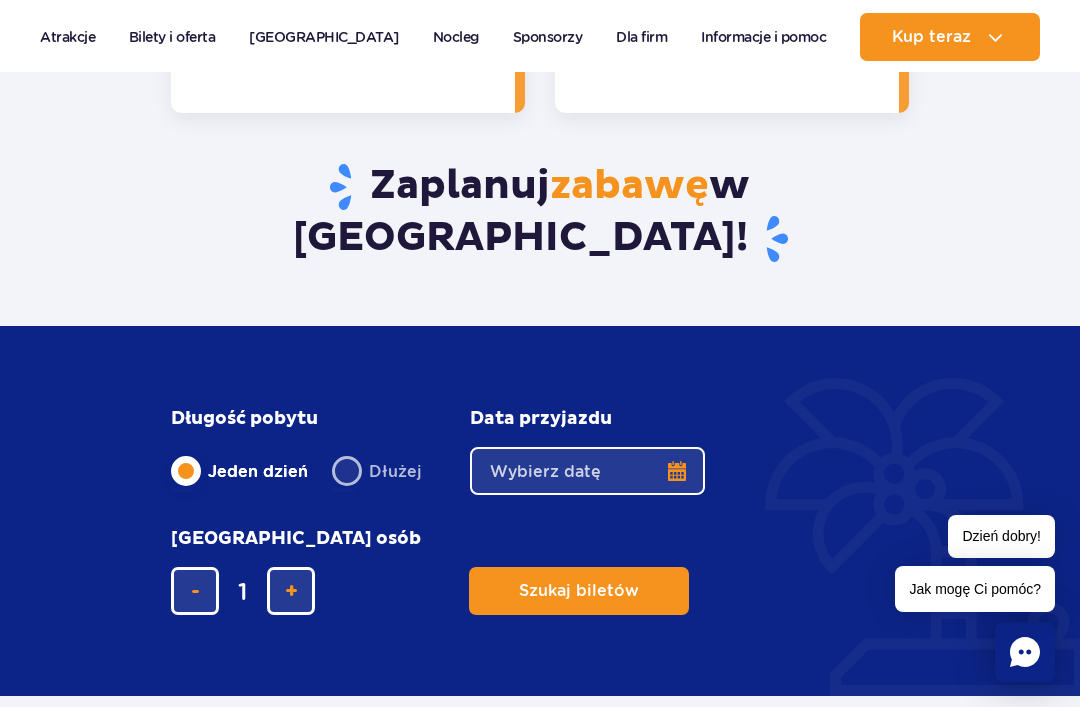 scroll, scrollTop: 4027, scrollLeft: 0, axis: vertical 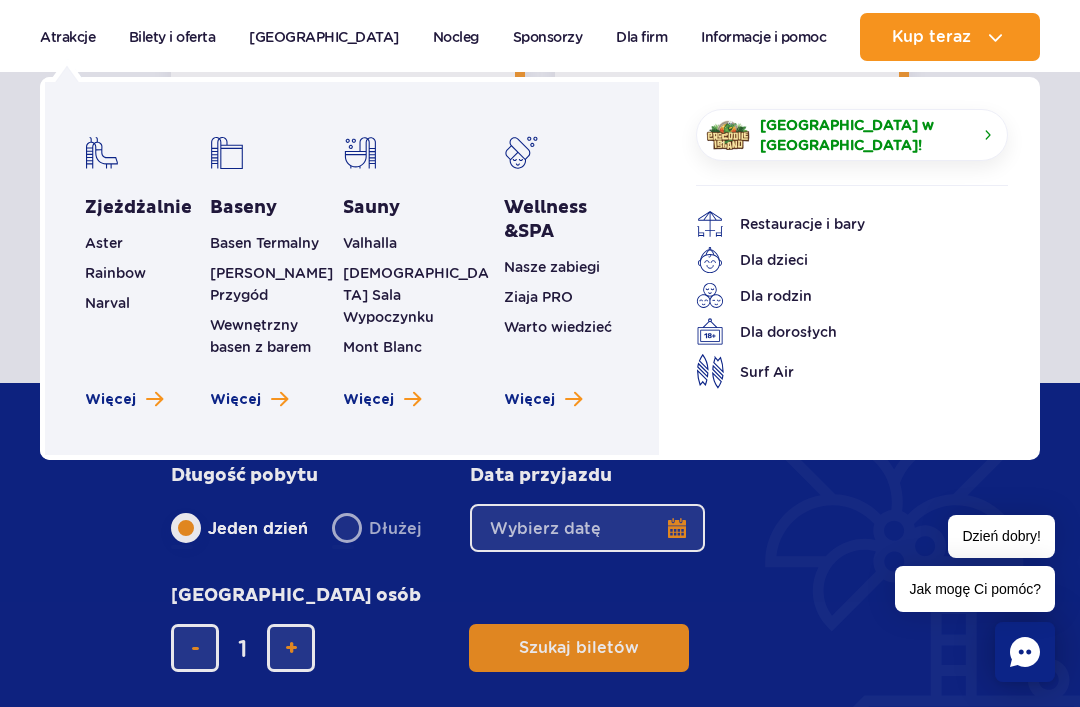 click on "Zaplanuj  zabawę  w Suntago!
Długość pobytu Jeden dzień Dłużej Data przyjazdu Date from Liczba osób 1 Szukaj biletów" at bounding box center (540, 461) 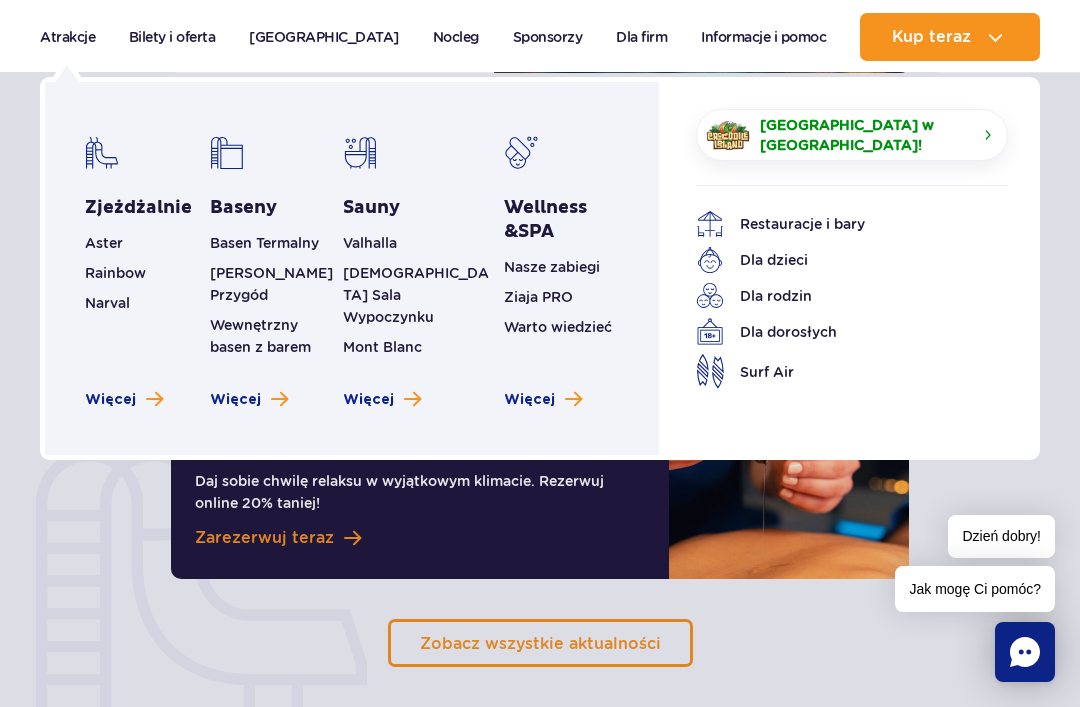 scroll, scrollTop: 1483, scrollLeft: 0, axis: vertical 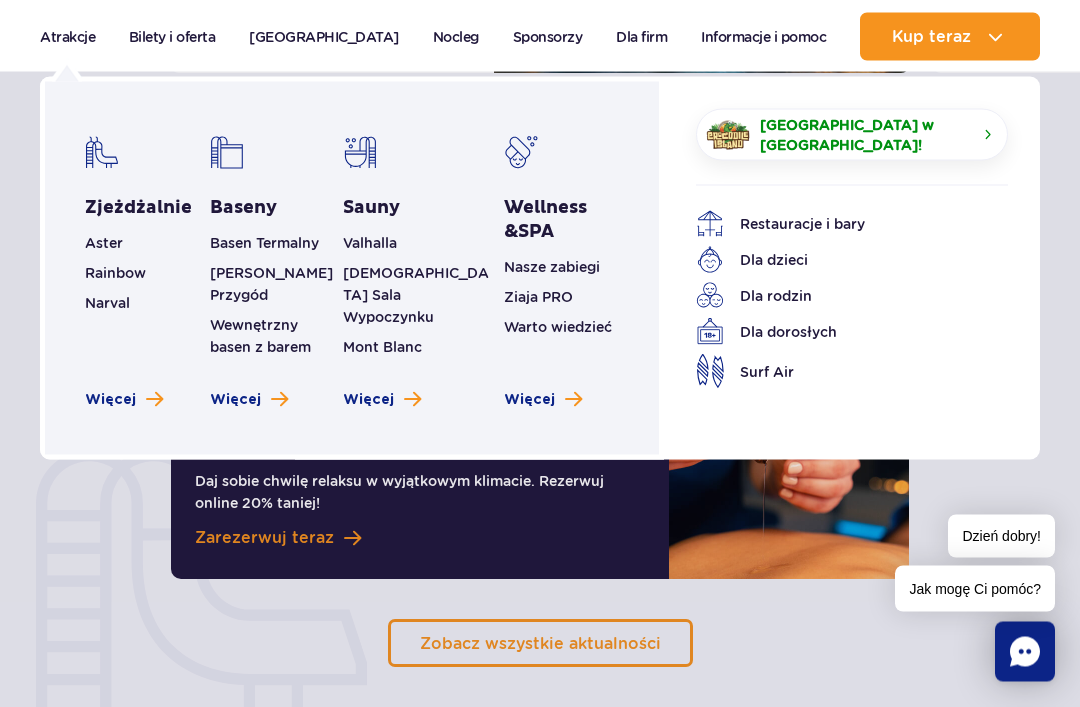 click on "Więcej" at bounding box center (235, 400) 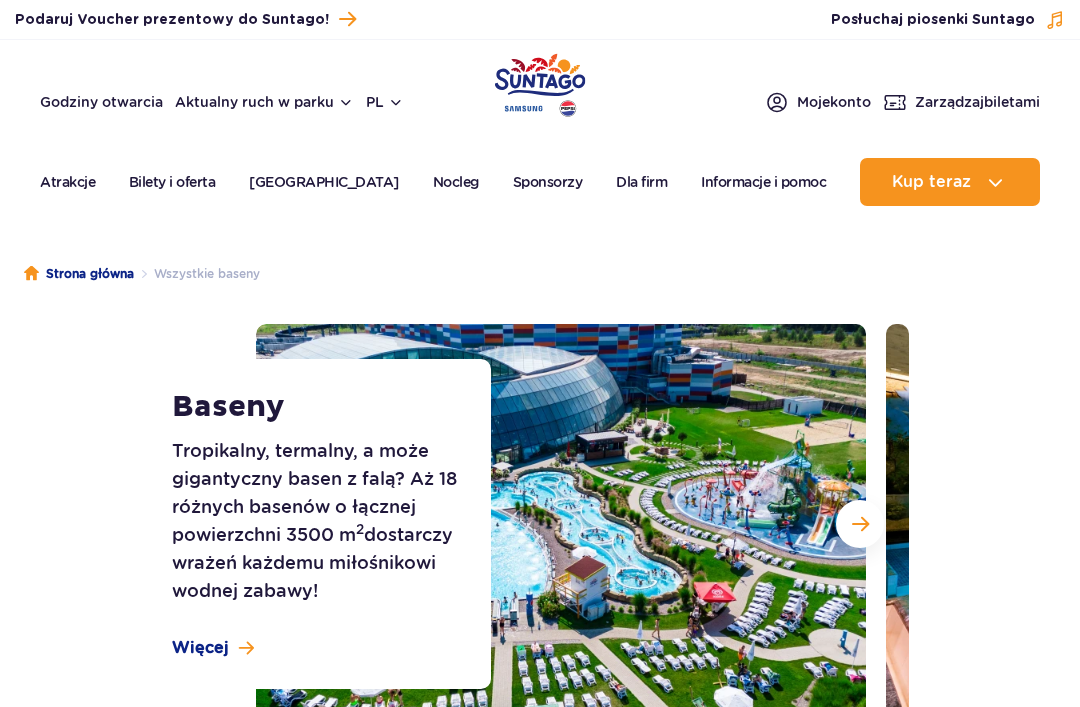 scroll, scrollTop: 0, scrollLeft: 0, axis: both 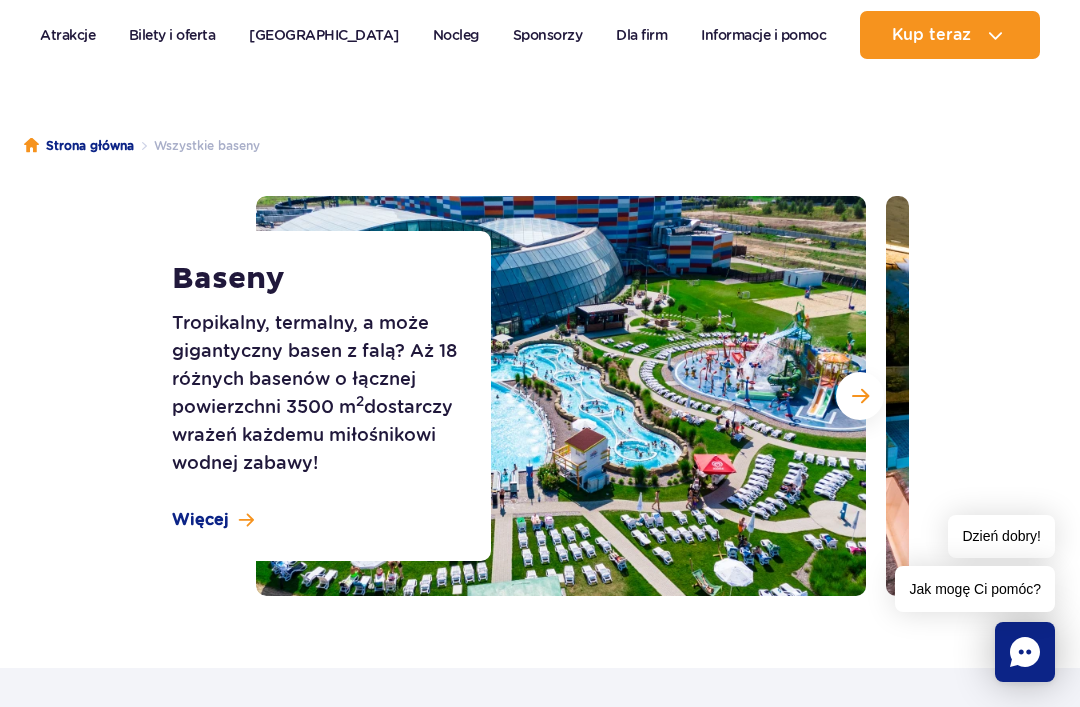 click at bounding box center (860, 396) 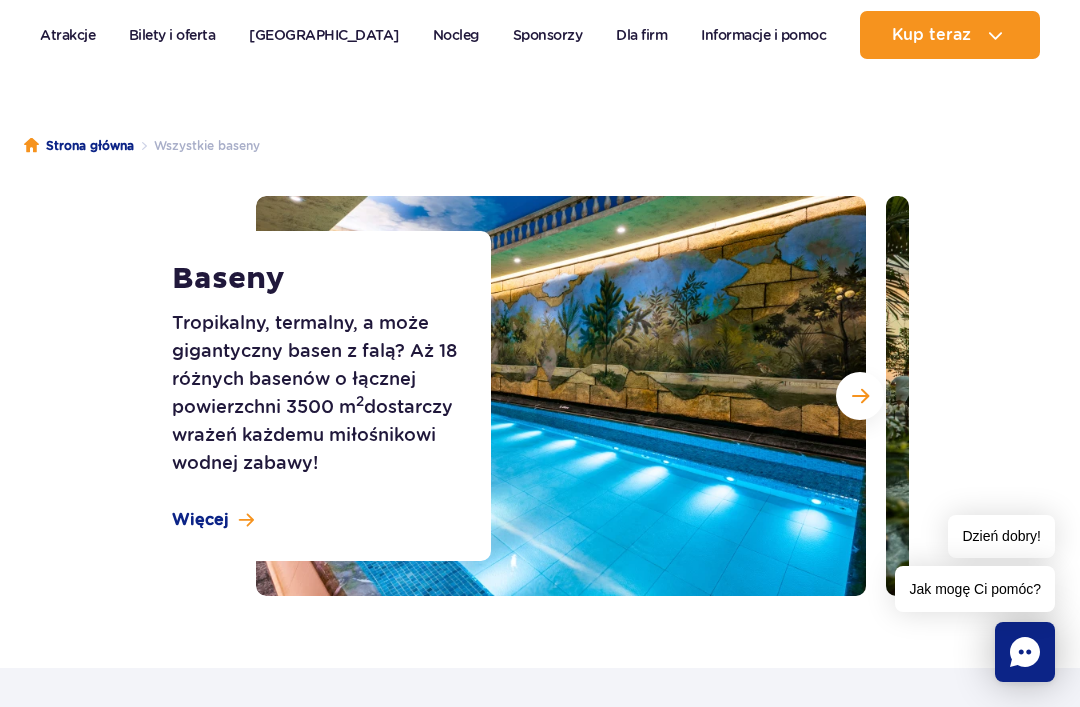 click at bounding box center (860, 396) 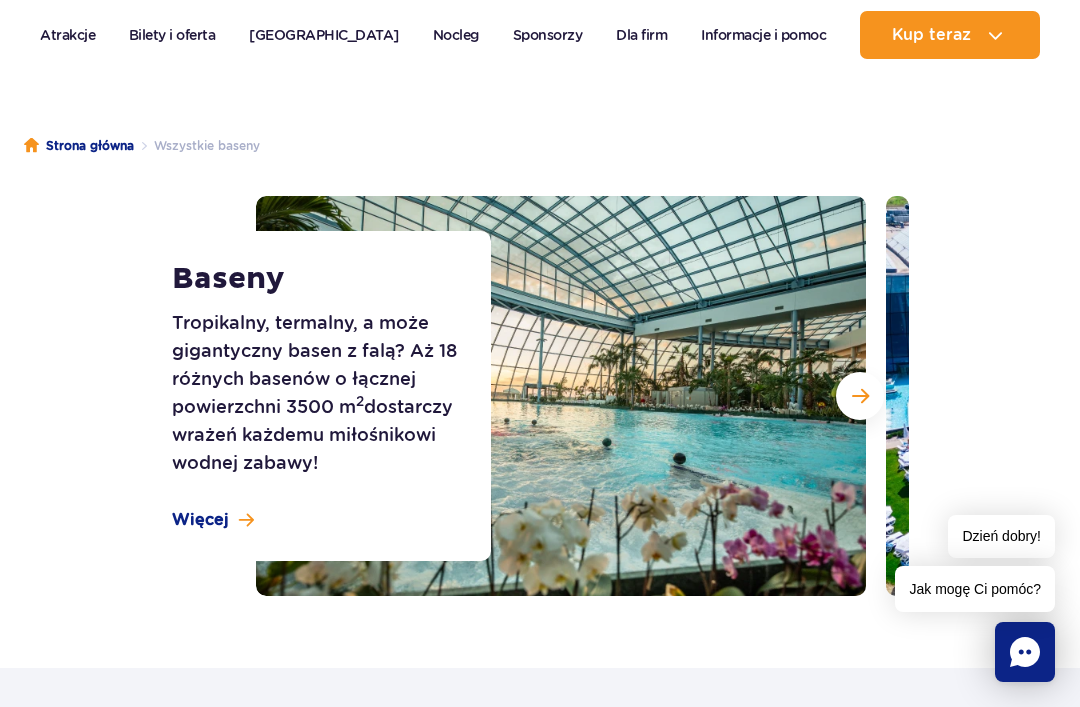 click at bounding box center [860, 396] 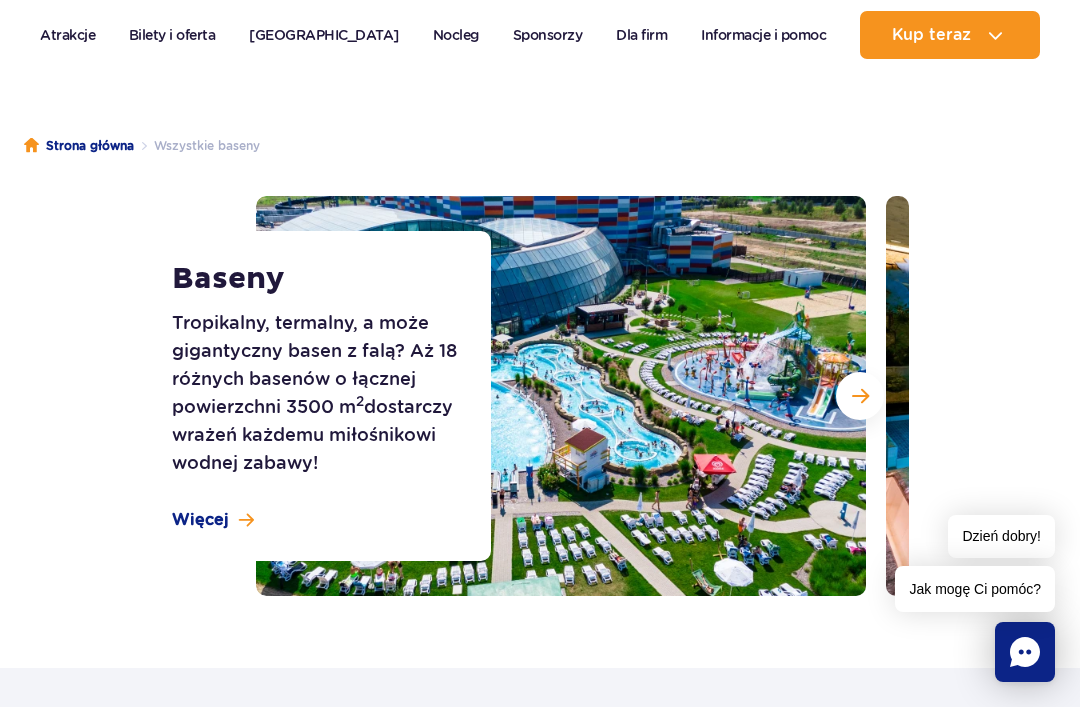 click at bounding box center (860, 396) 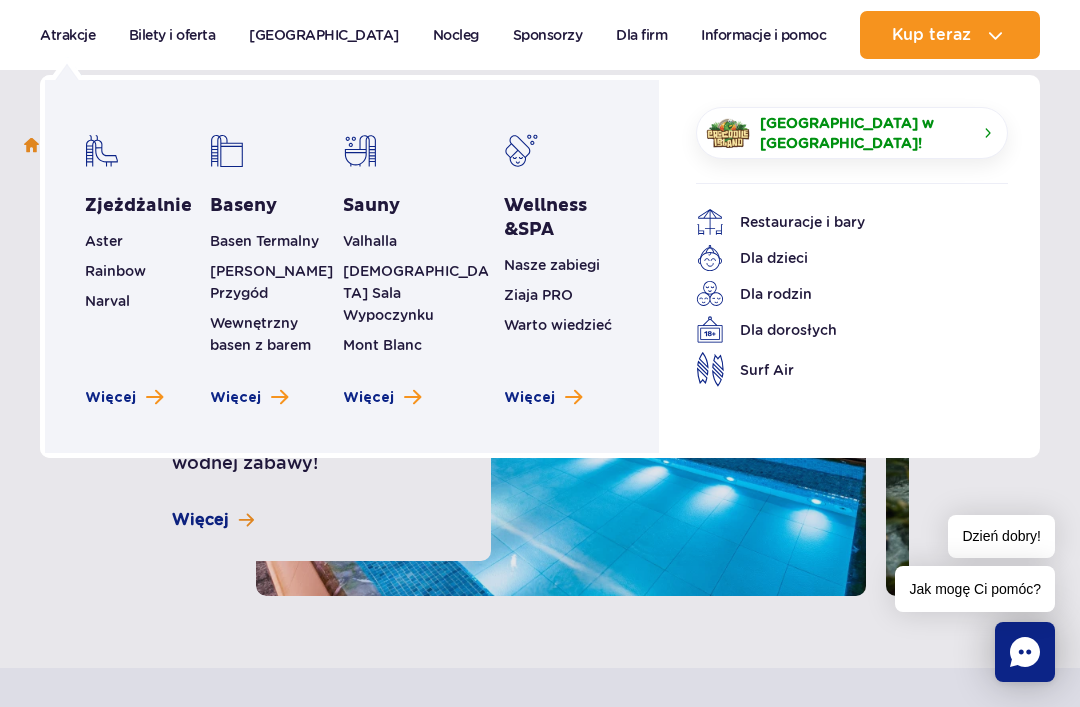 click on "Zjeżdżalnie
Aster
Rainbow
Narval
Więcej" at bounding box center (147, 271) 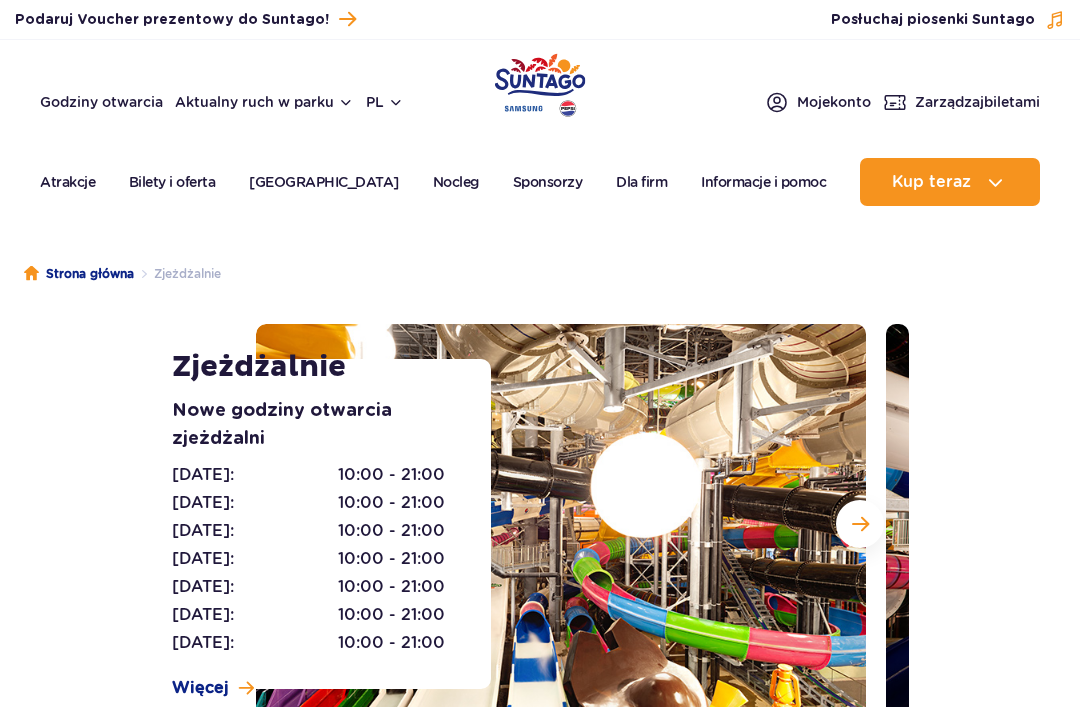 scroll, scrollTop: 0, scrollLeft: 0, axis: both 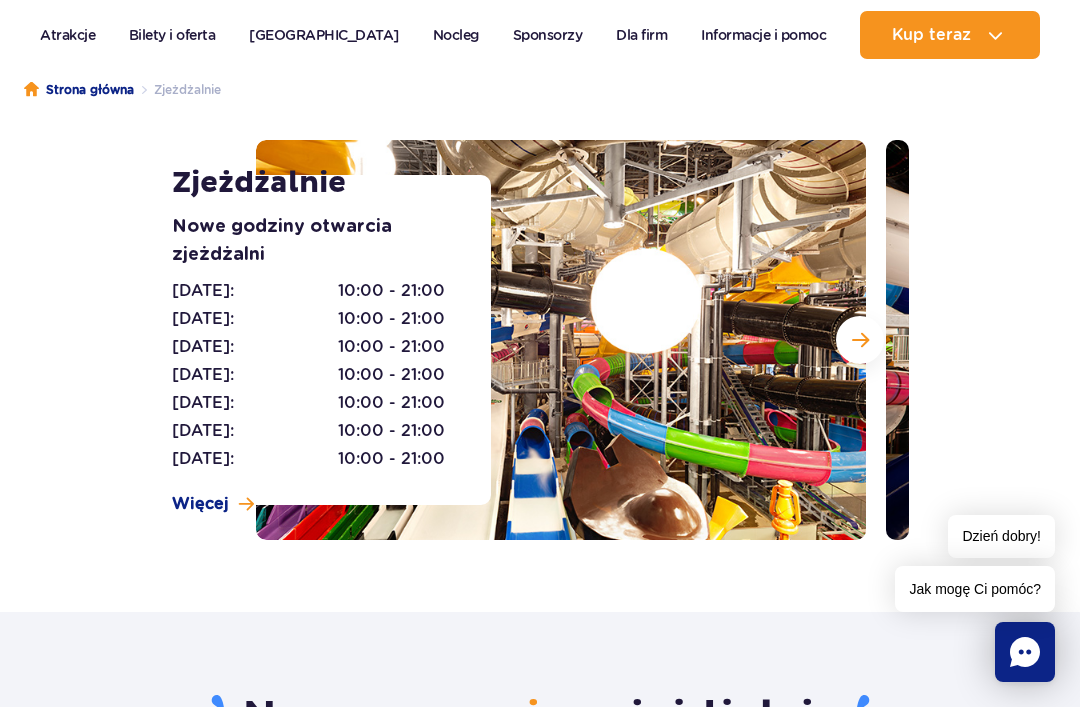 click at bounding box center [860, 340] 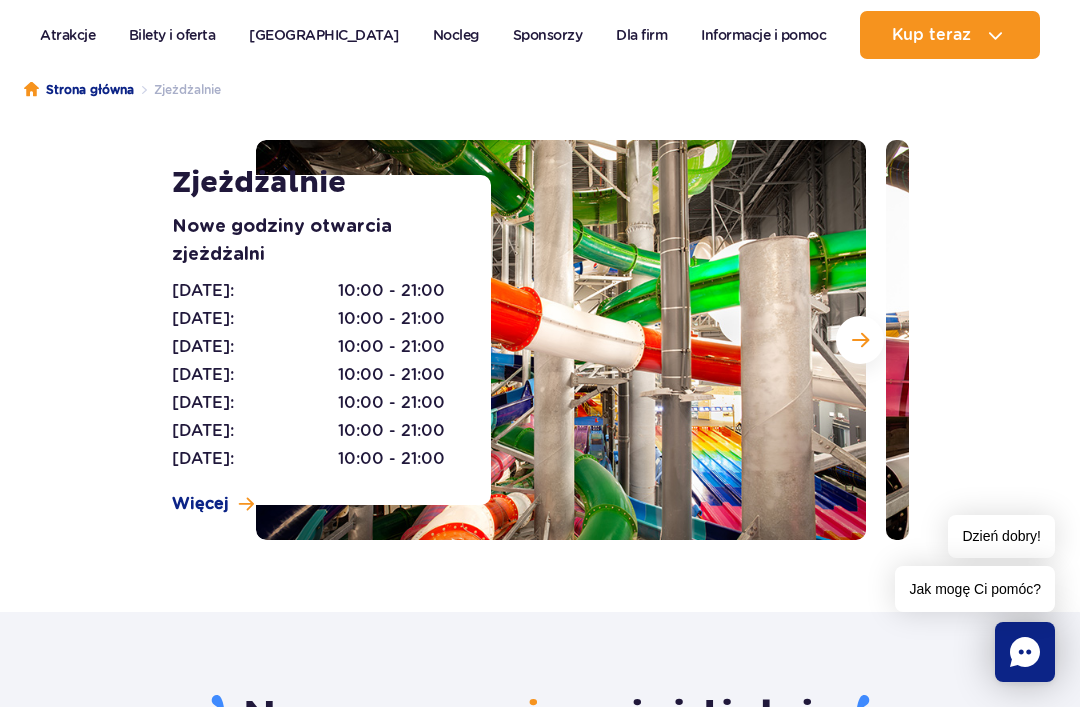 click at bounding box center [860, 340] 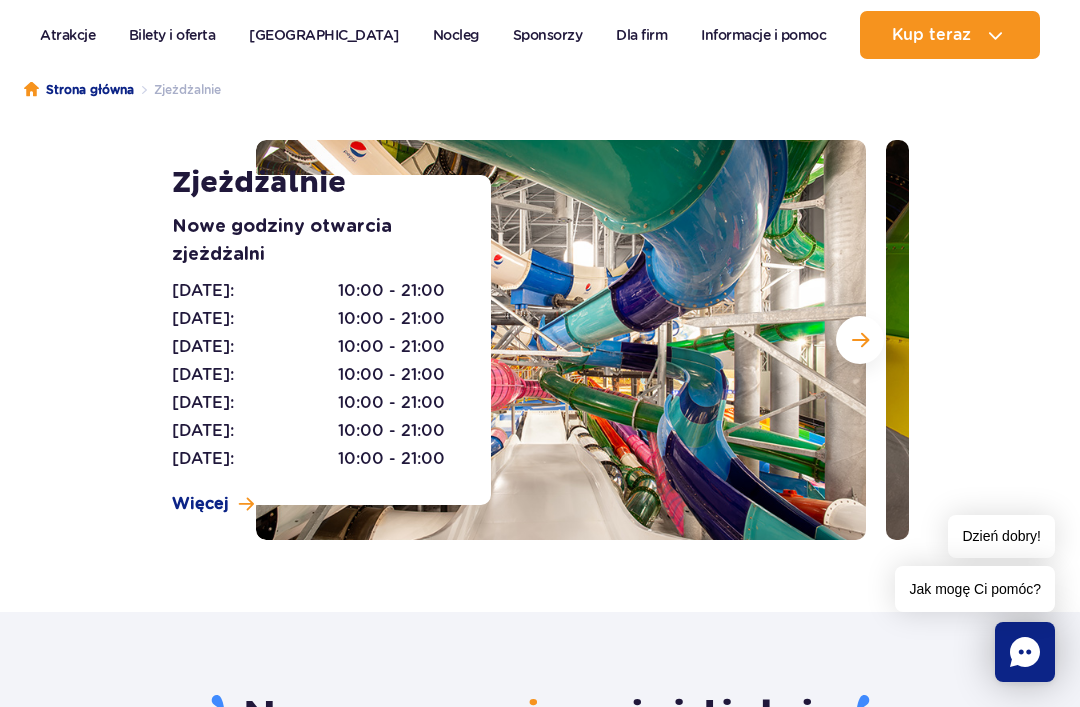 click at bounding box center [860, 340] 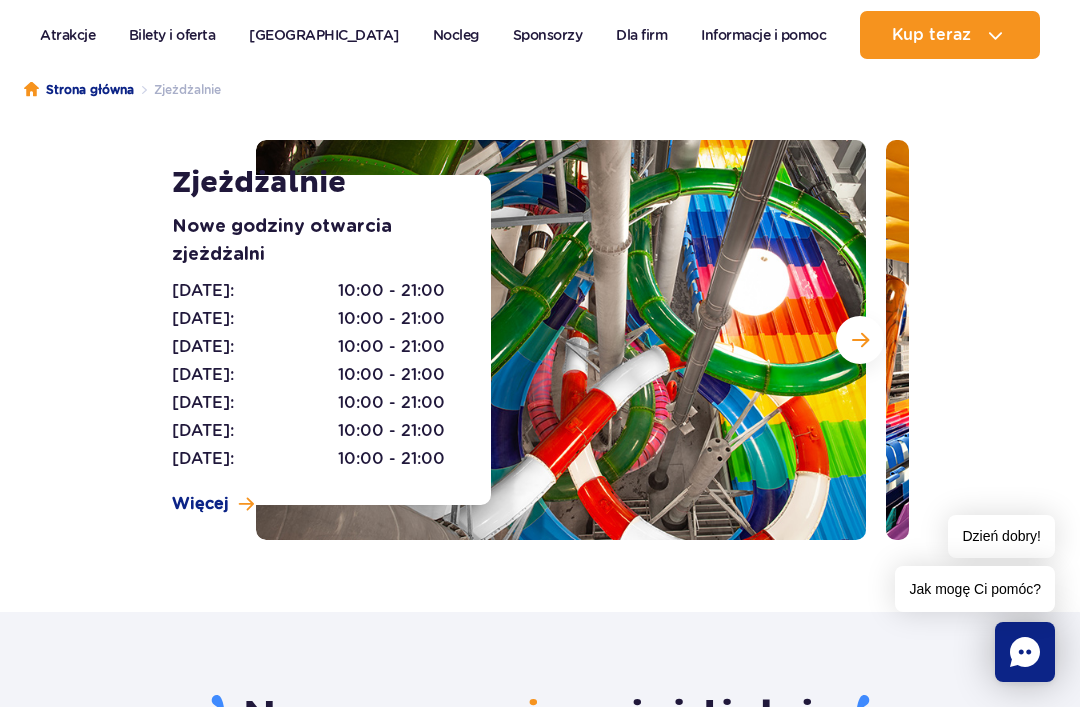 click at bounding box center [860, 340] 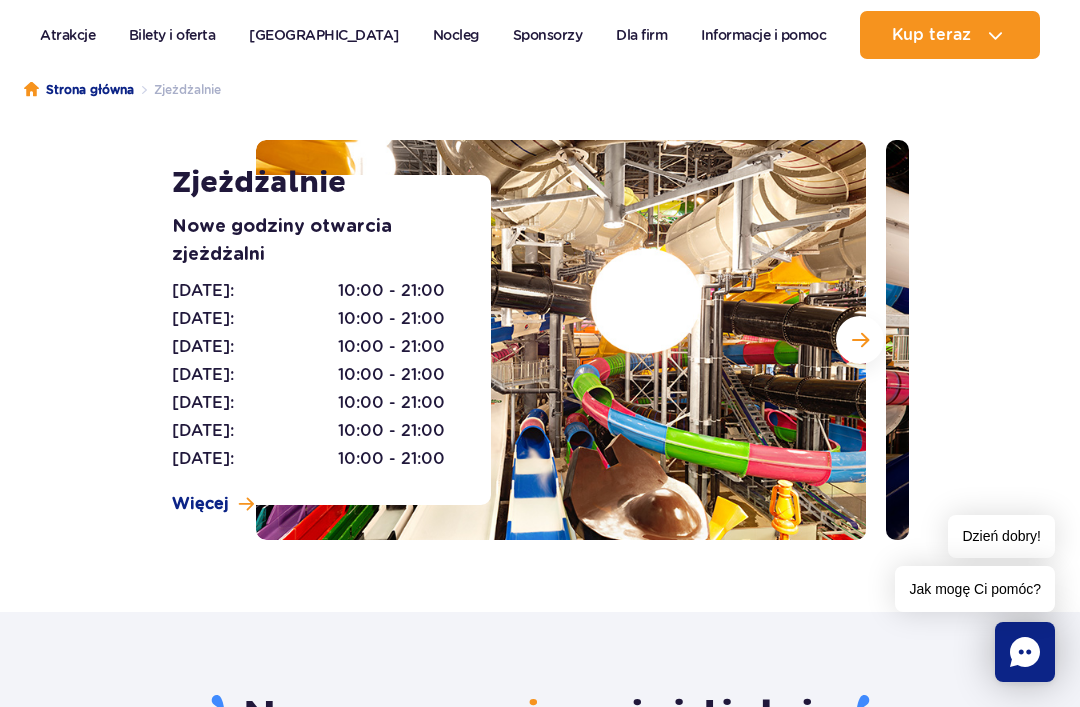 click at bounding box center (860, 340) 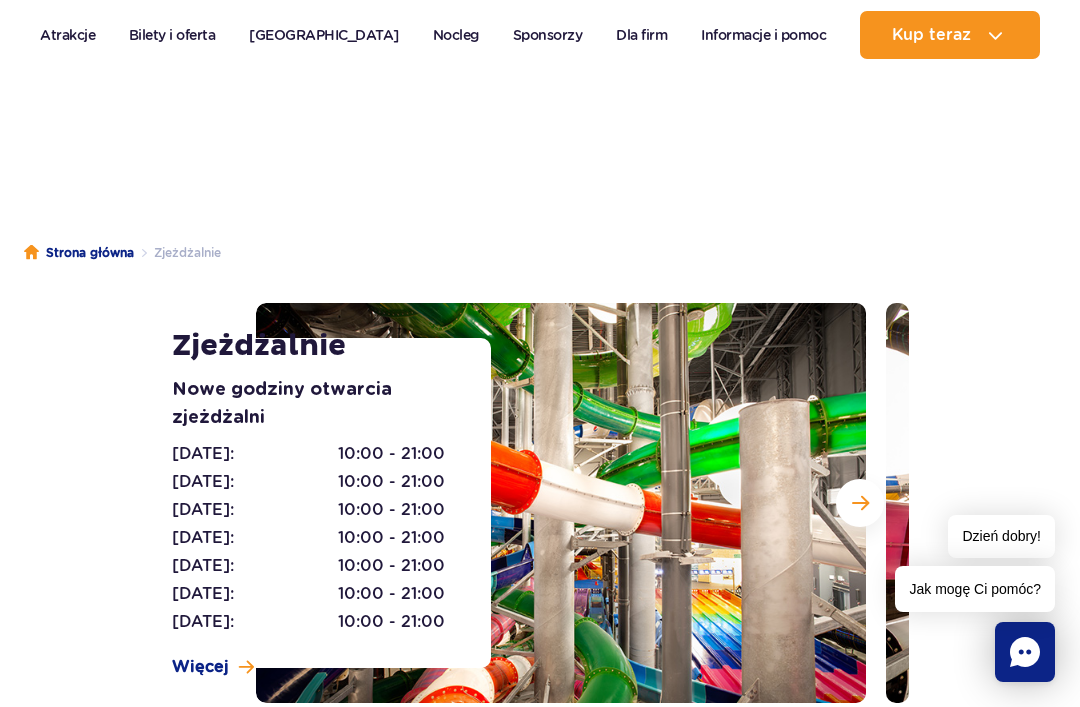 scroll, scrollTop: 0, scrollLeft: 0, axis: both 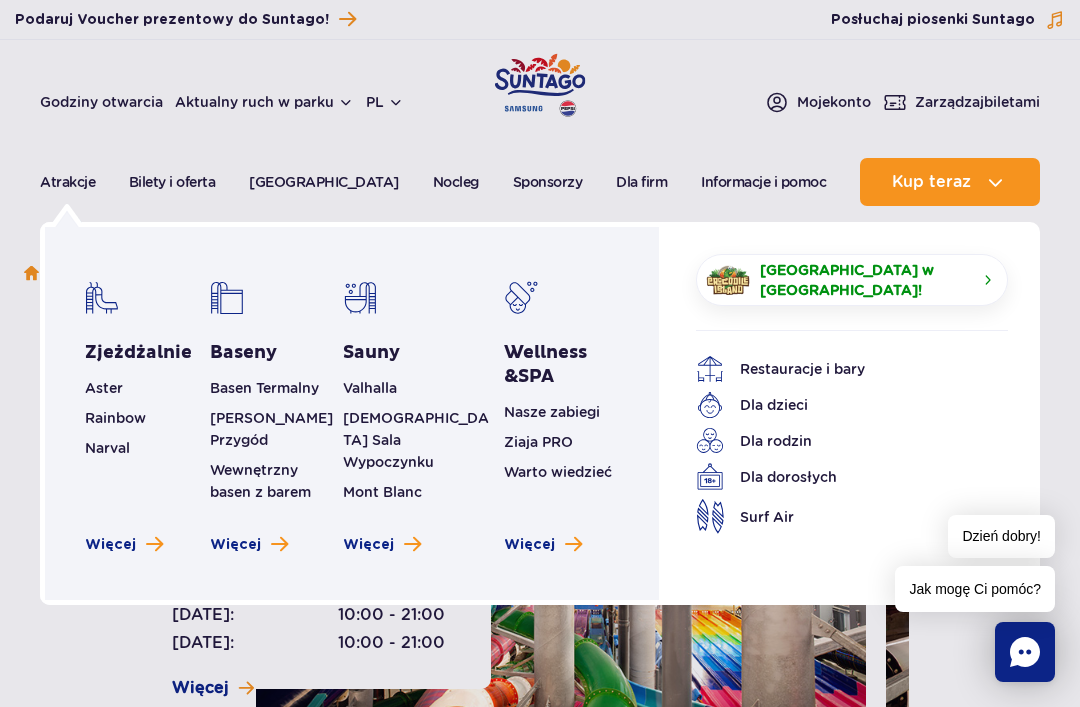 click on "Więcej" at bounding box center [368, 545] 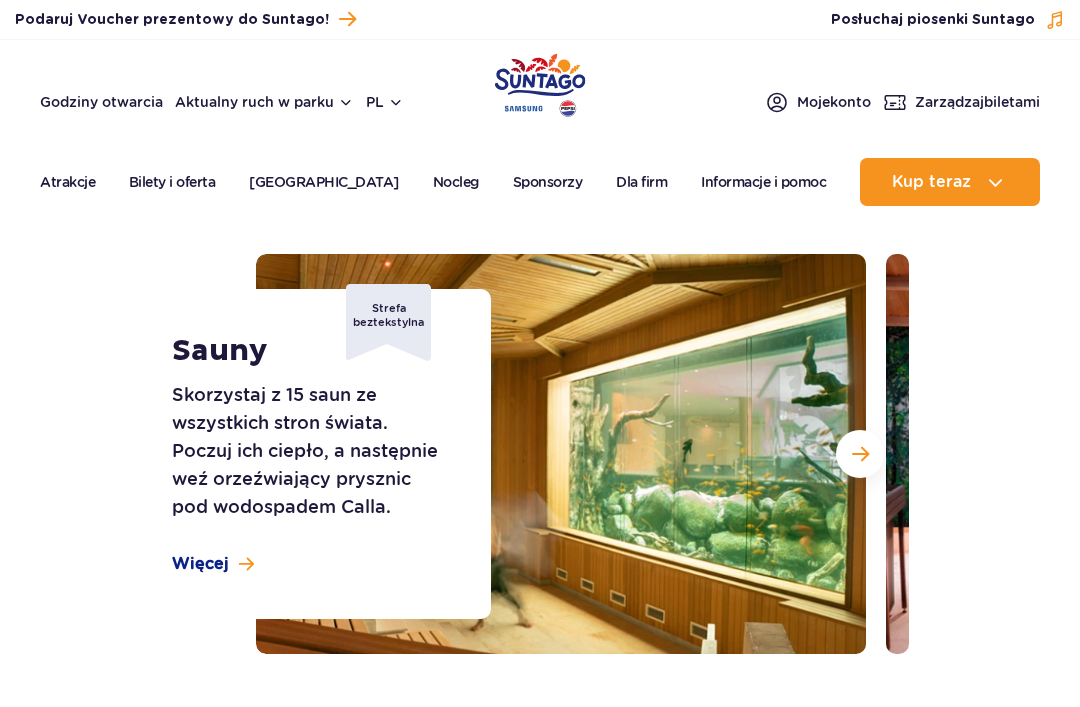 scroll, scrollTop: 0, scrollLeft: 0, axis: both 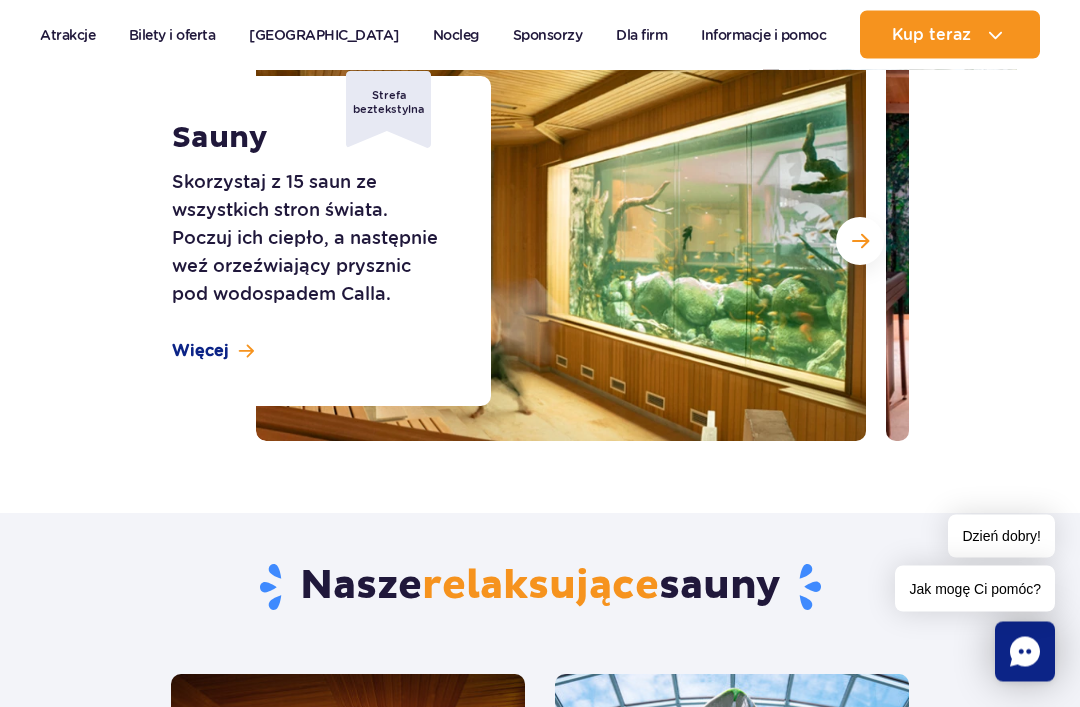 click at bounding box center [561, 242] 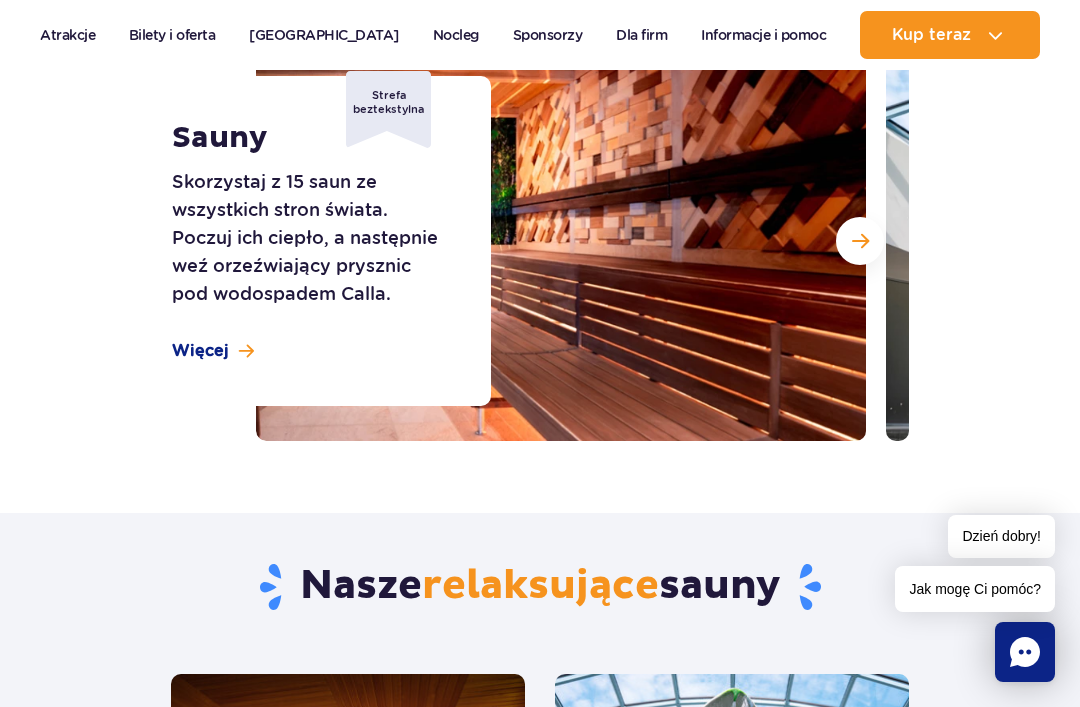 click at bounding box center [561, 241] 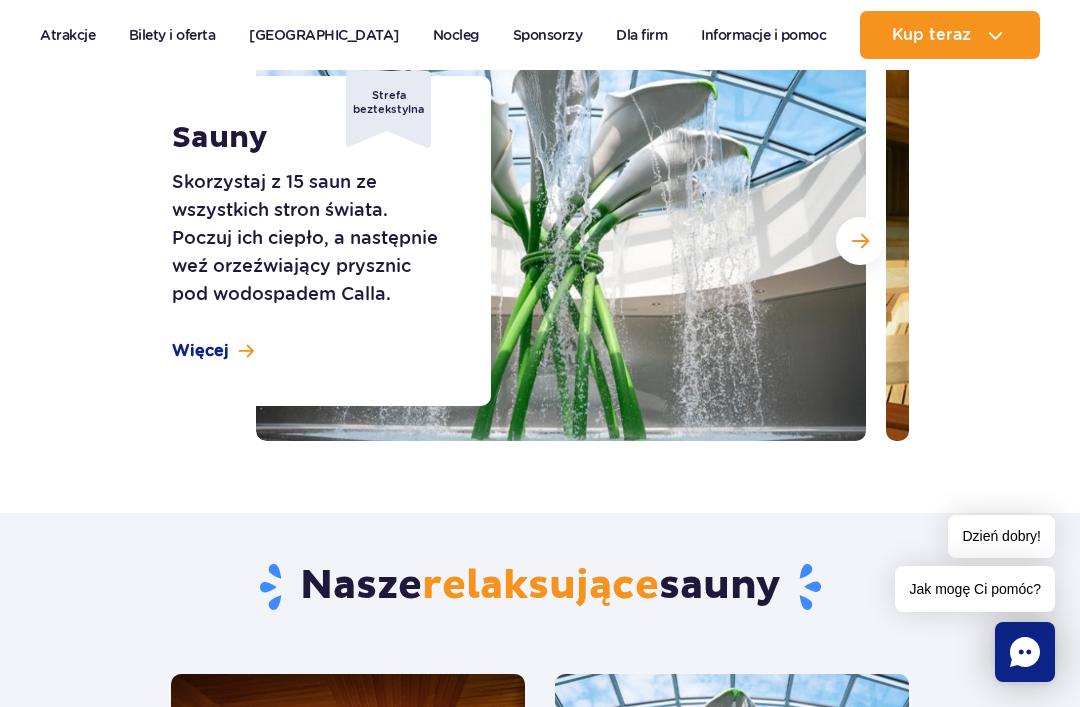 click at bounding box center [860, 241] 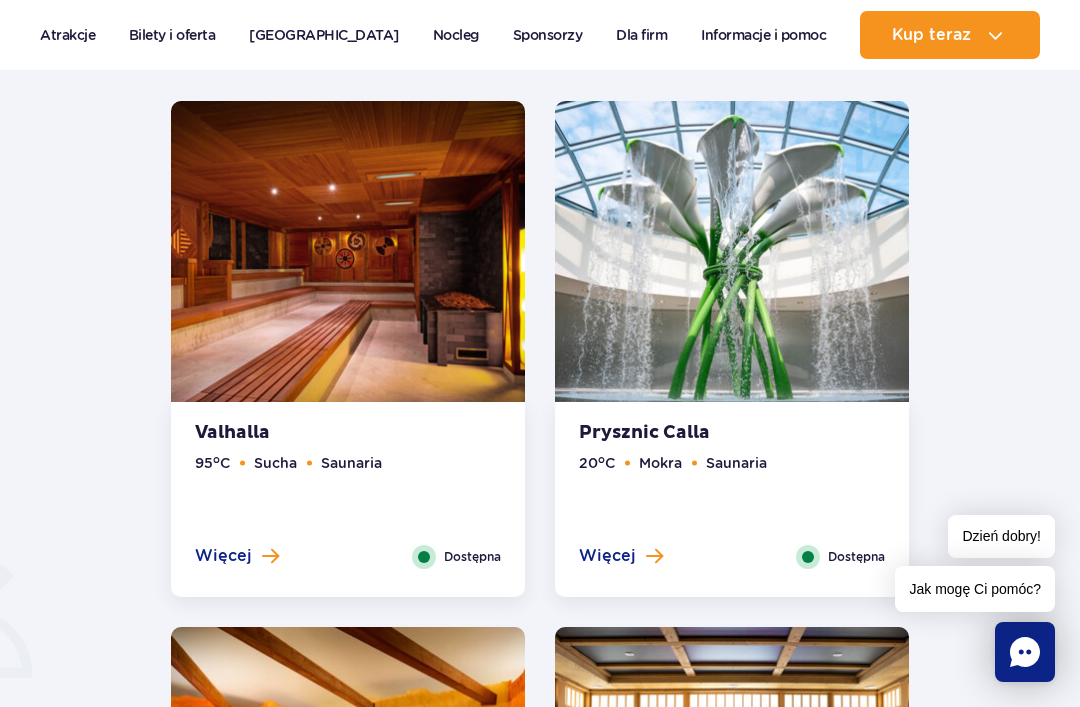 click on "Więcej" at bounding box center (223, 556) 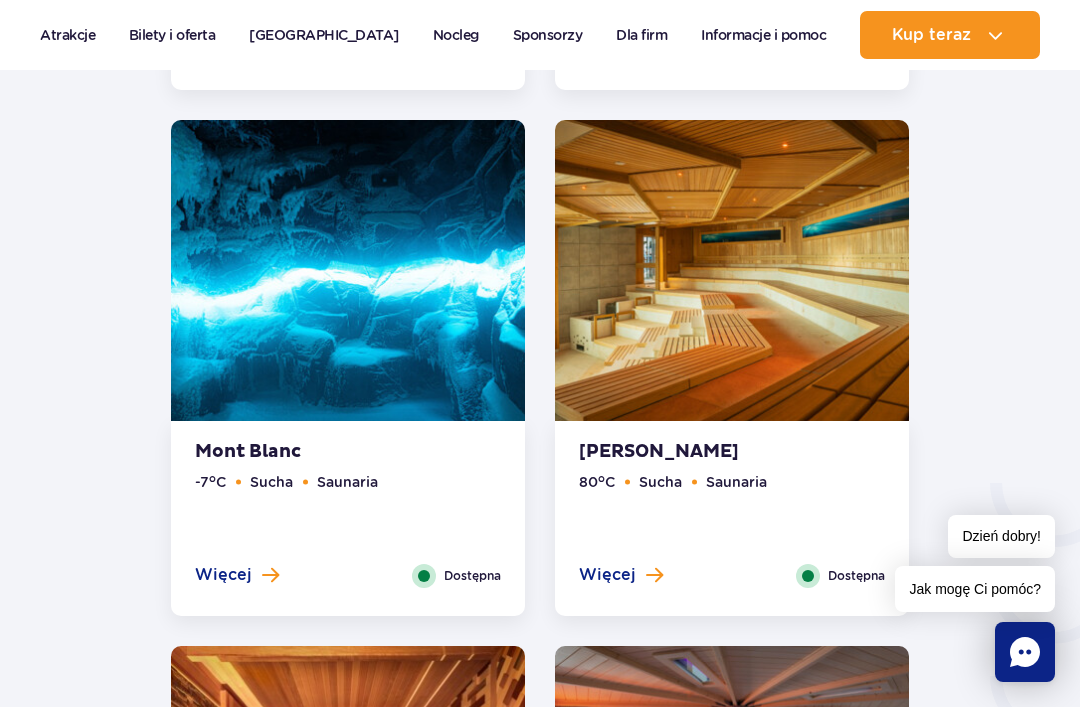 scroll, scrollTop: 2755, scrollLeft: 0, axis: vertical 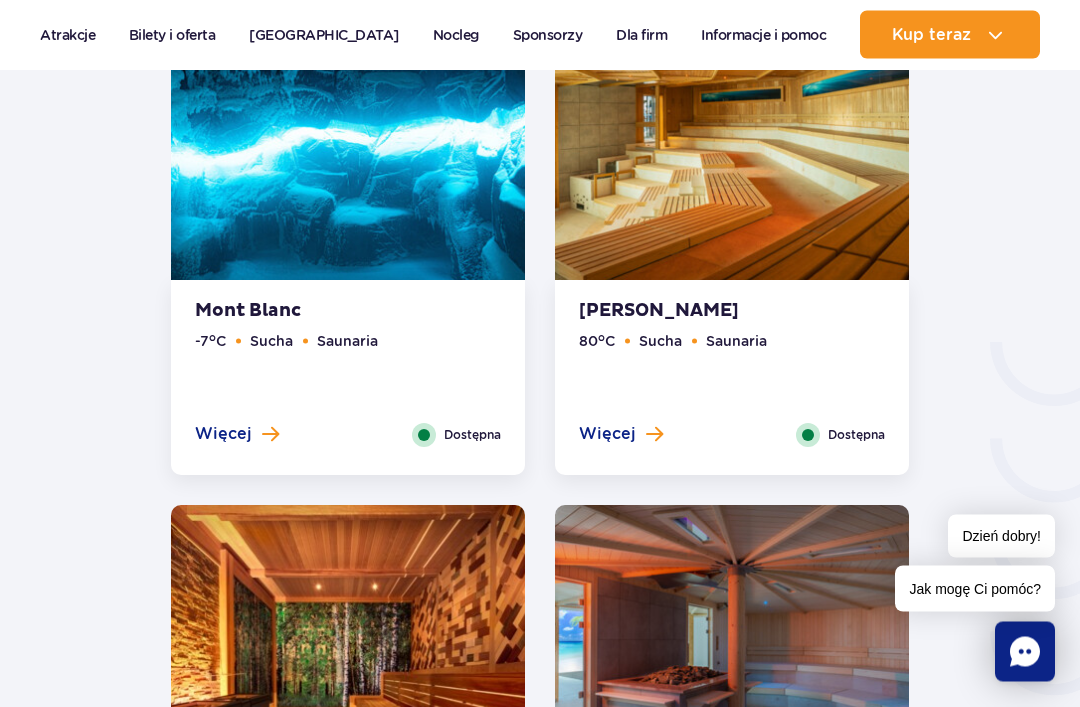 click on "Więcej" at bounding box center [223, 435] 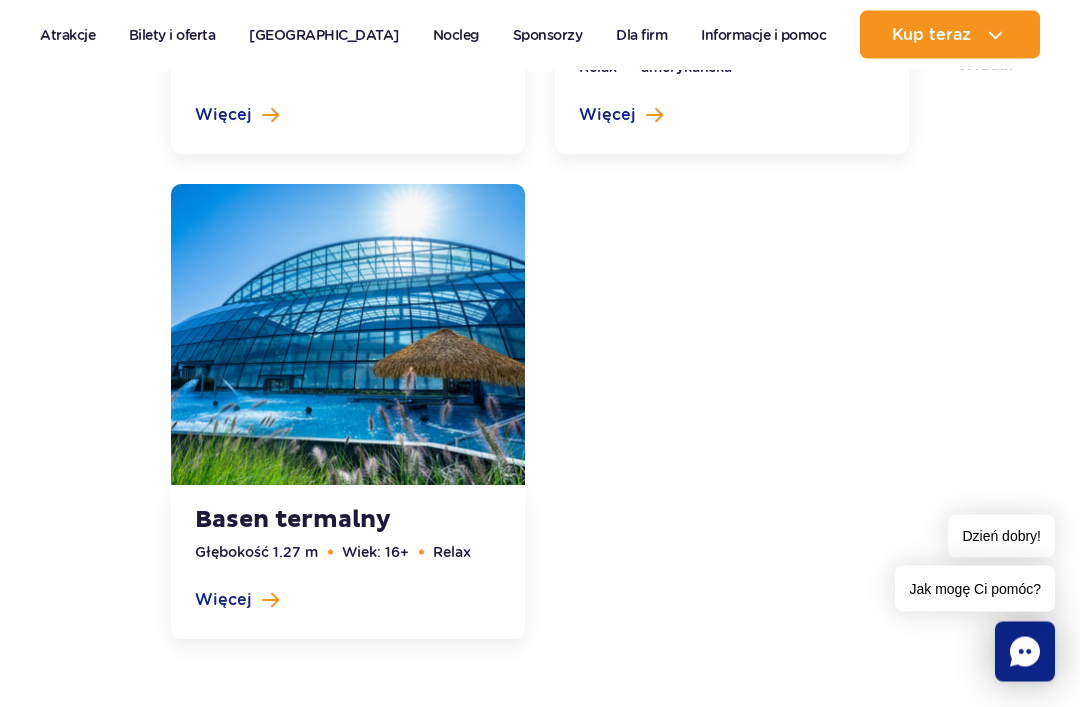 scroll, scrollTop: 7672, scrollLeft: 0, axis: vertical 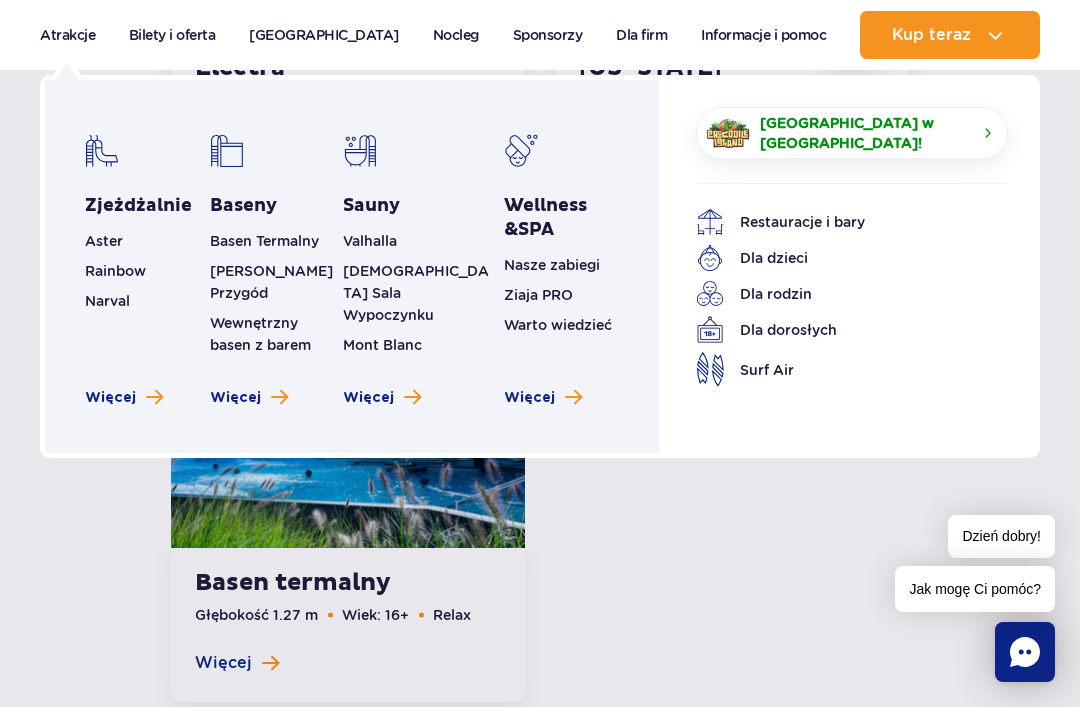 click on "Dla dorosłych" at bounding box center (837, 330) 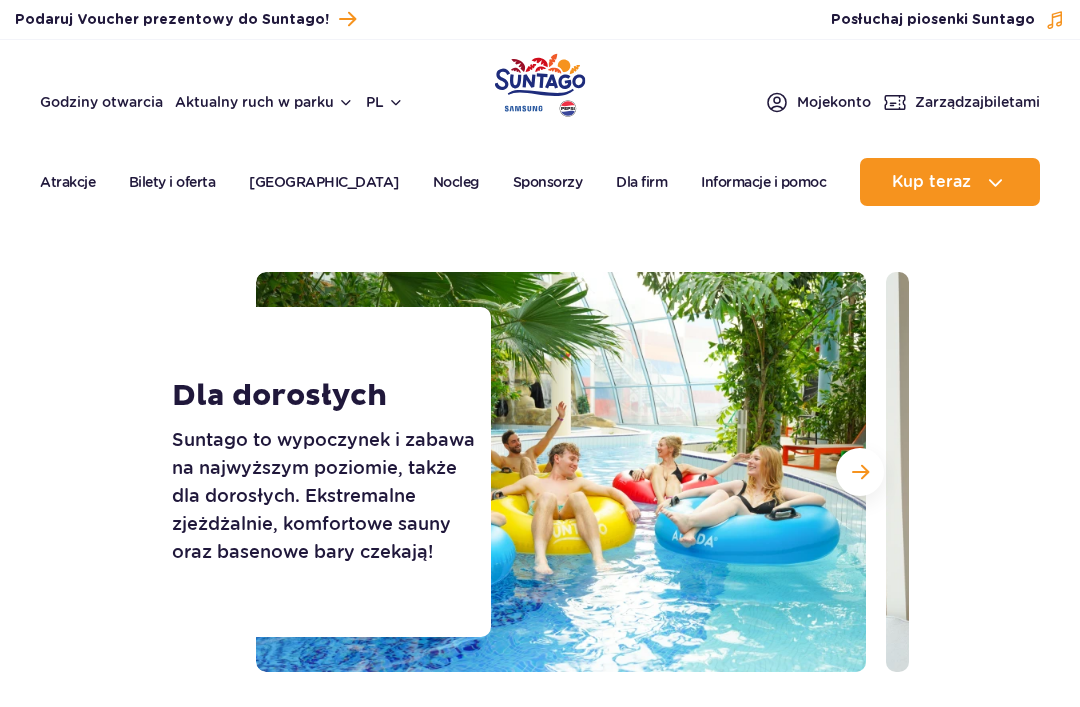 scroll, scrollTop: 0, scrollLeft: 0, axis: both 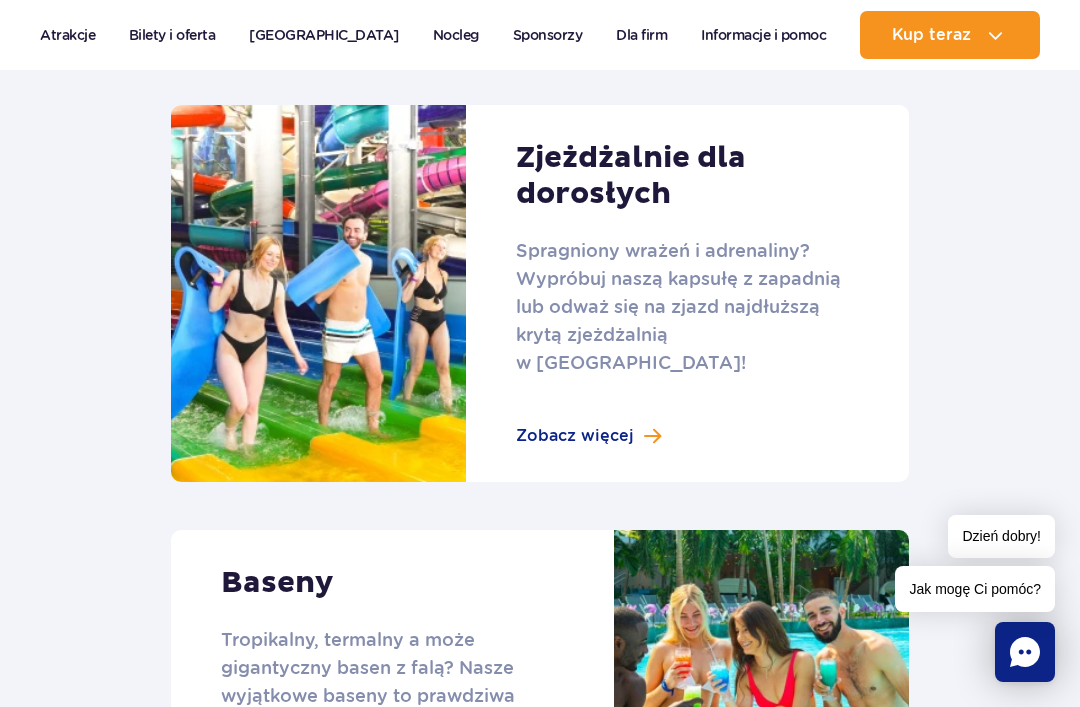 click at bounding box center (540, 293) 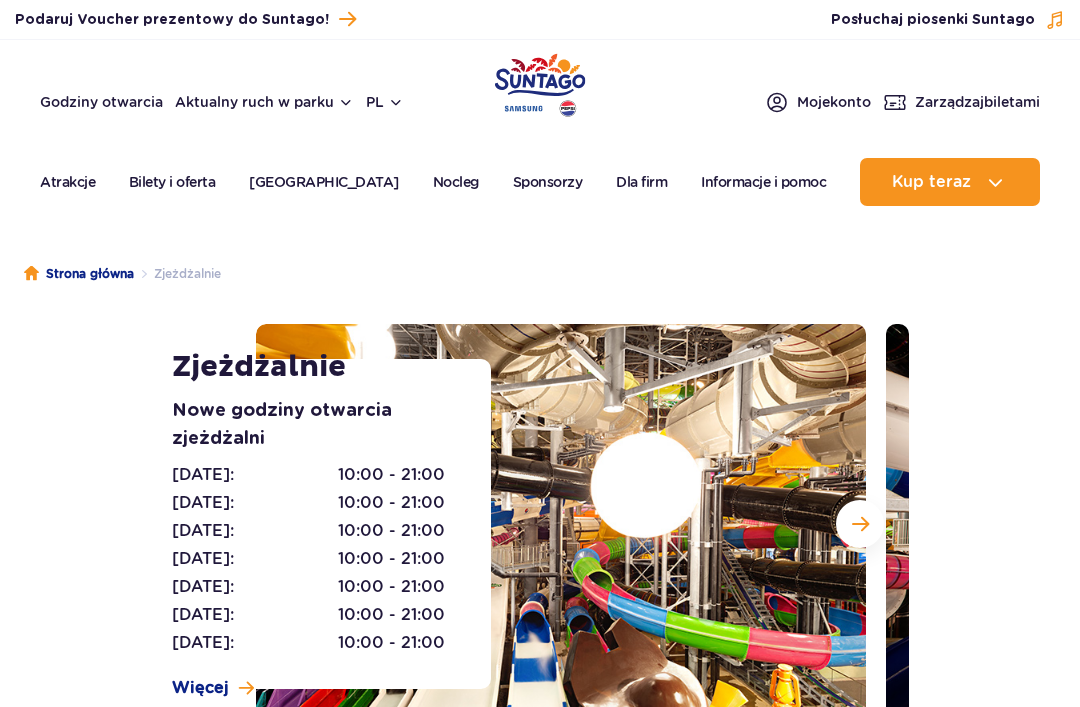 scroll, scrollTop: 0, scrollLeft: 0, axis: both 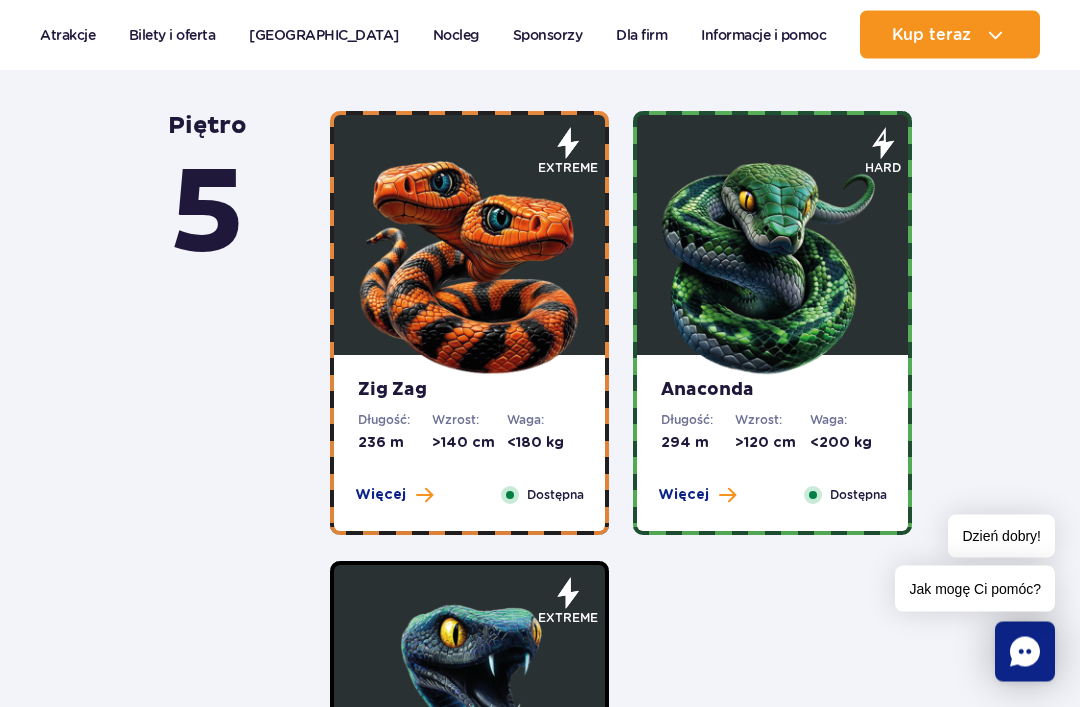 click on "Więcej" at bounding box center (380, 496) 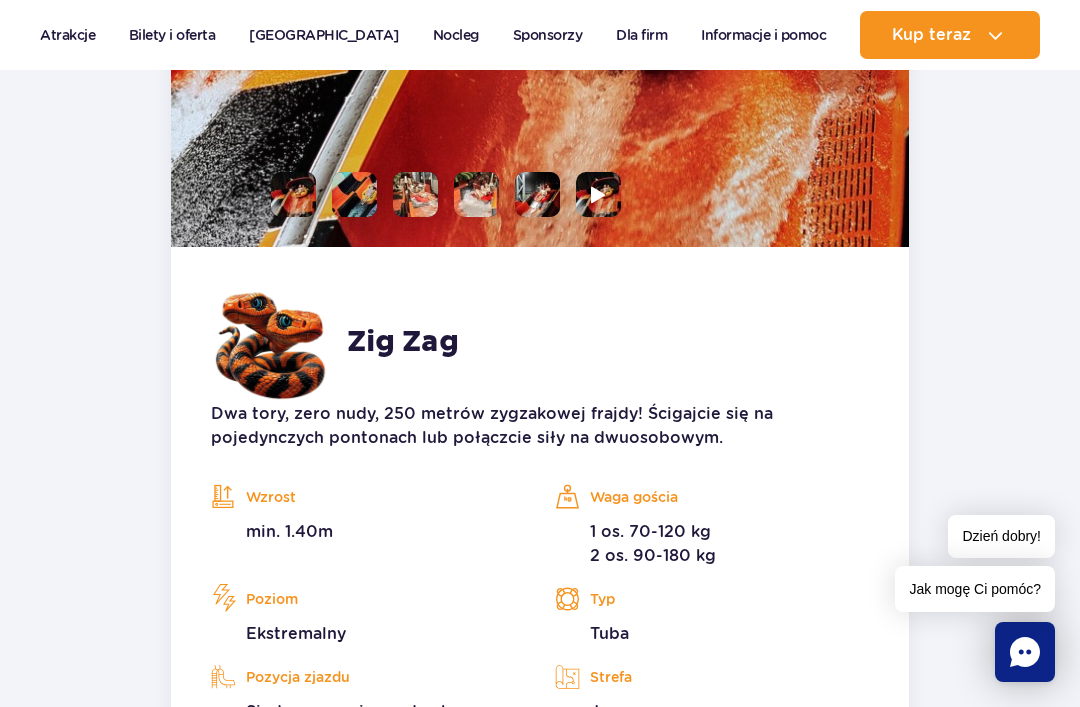 scroll, scrollTop: 1771, scrollLeft: 0, axis: vertical 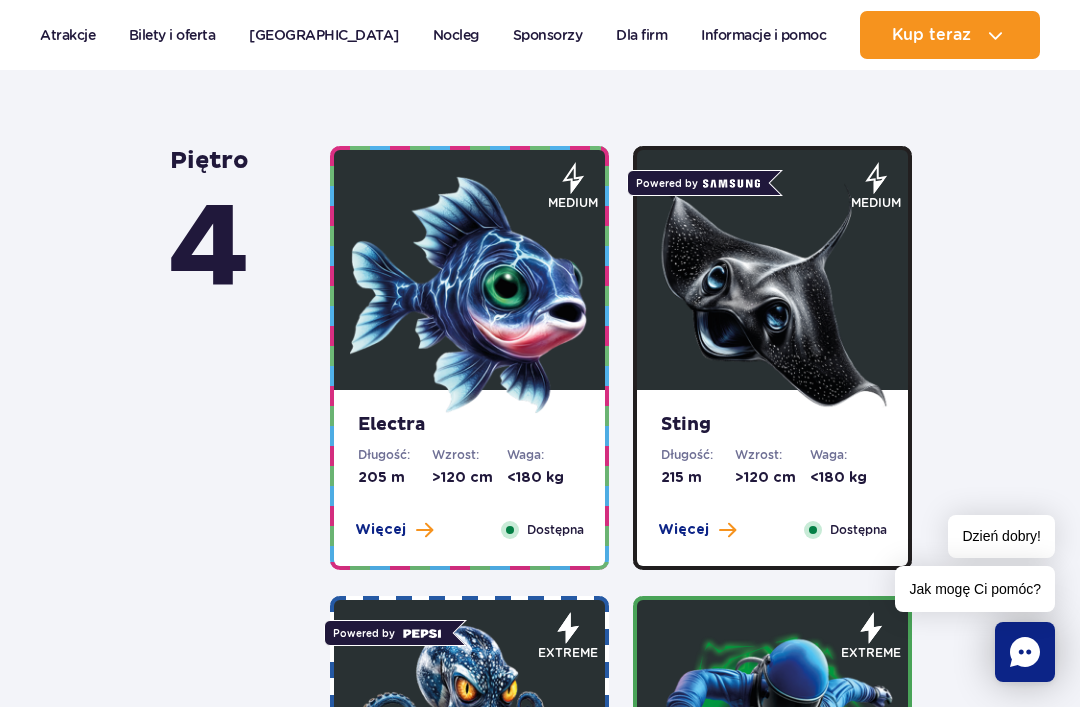 click at bounding box center (773, 295) 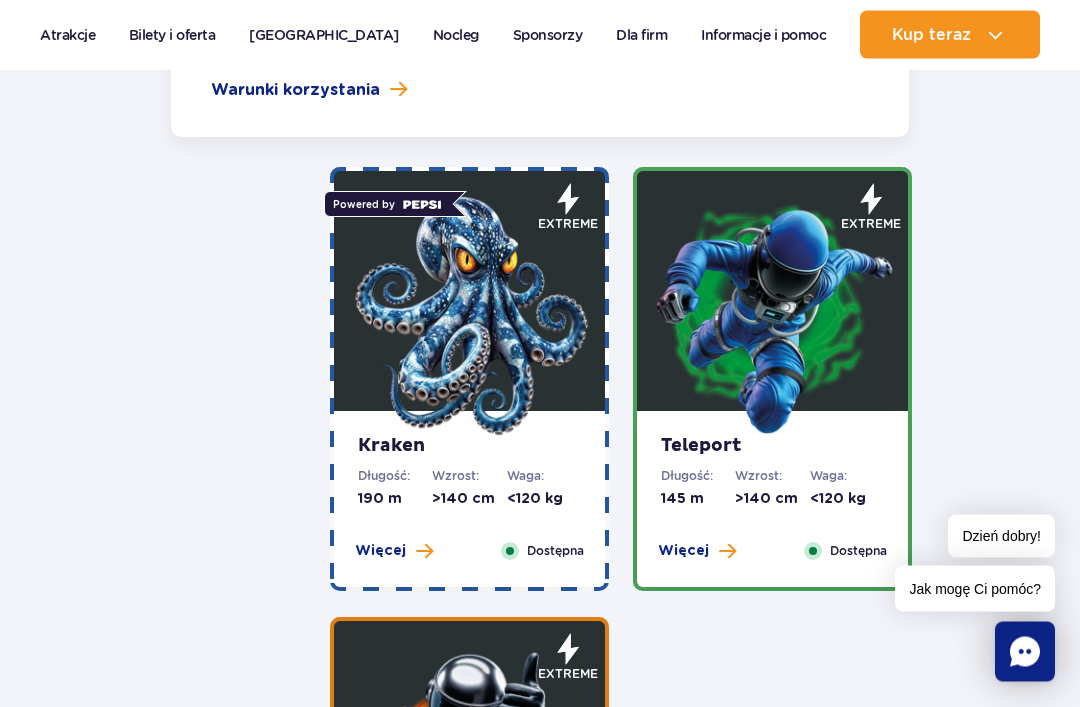 scroll, scrollTop: 3432, scrollLeft: 0, axis: vertical 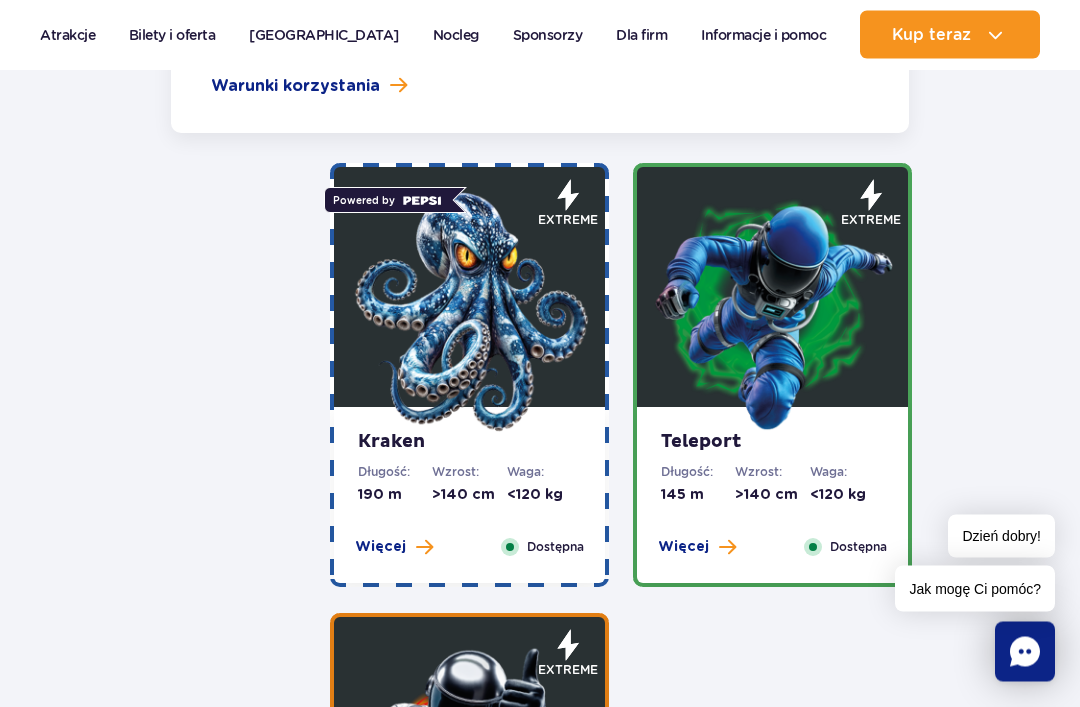 click at bounding box center [470, 313] 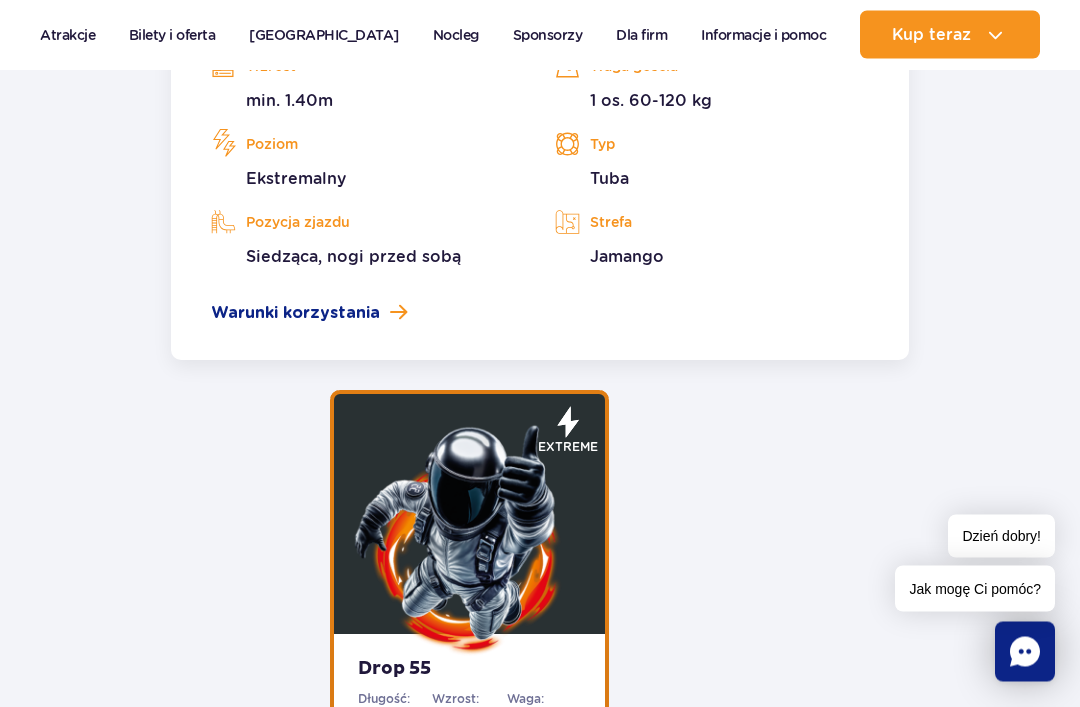 scroll, scrollTop: 3694, scrollLeft: 0, axis: vertical 